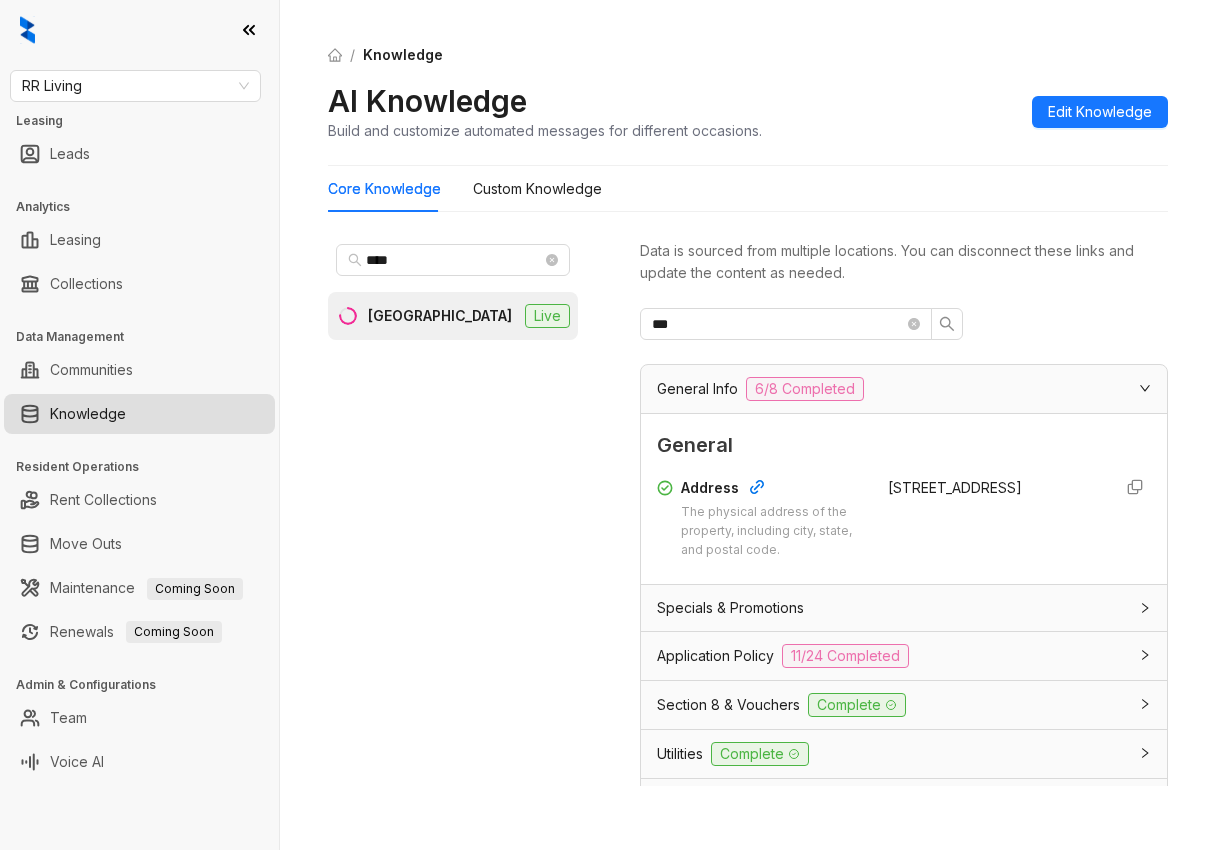scroll, scrollTop: 0, scrollLeft: 0, axis: both 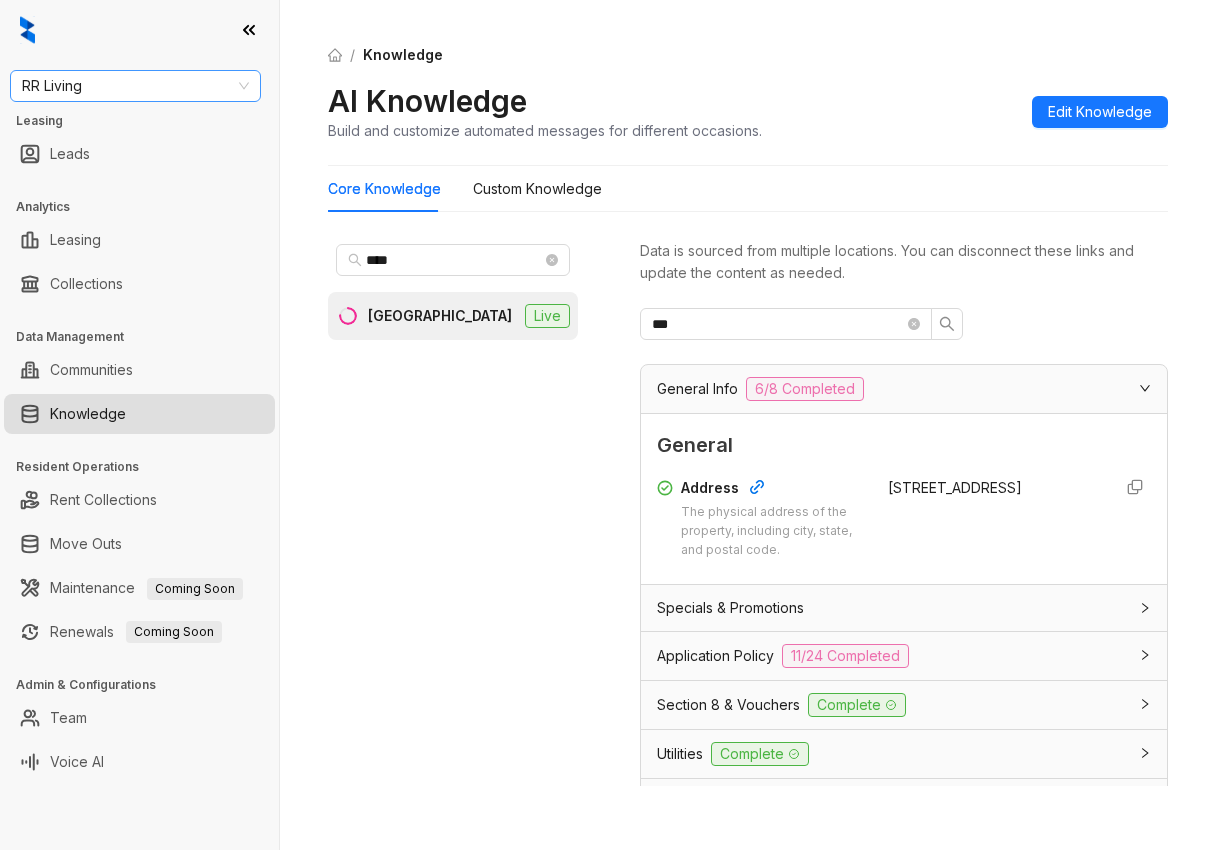 click on "RR Living" at bounding box center [135, 86] 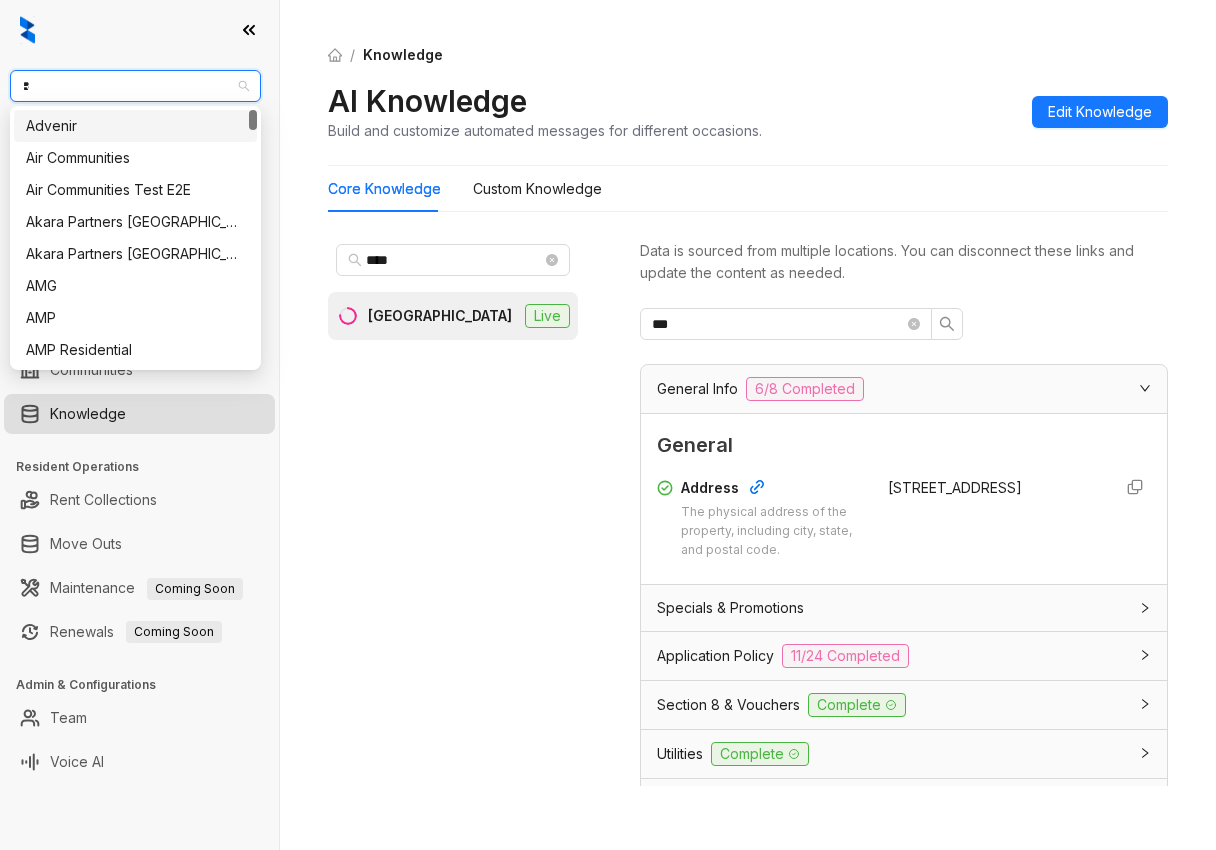 type on "**" 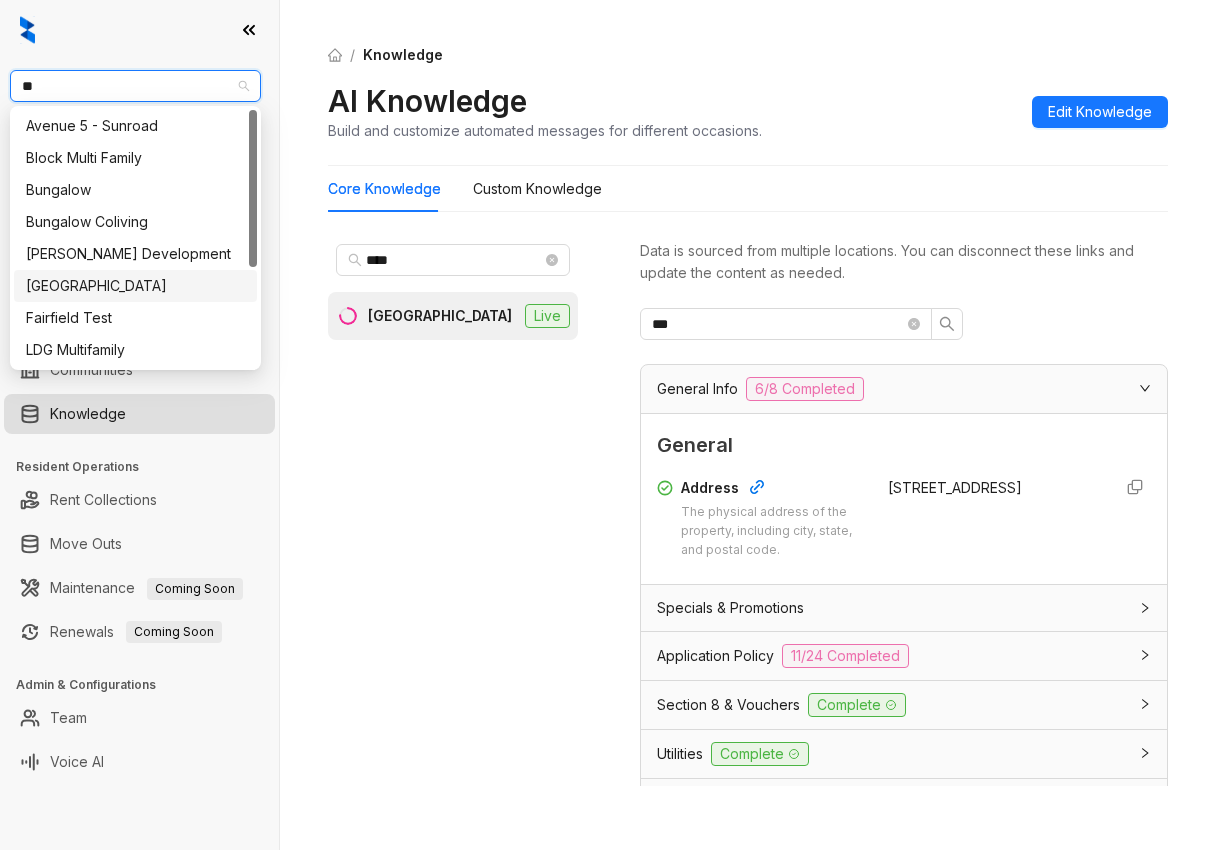 click on "[GEOGRAPHIC_DATA]" at bounding box center (135, 286) 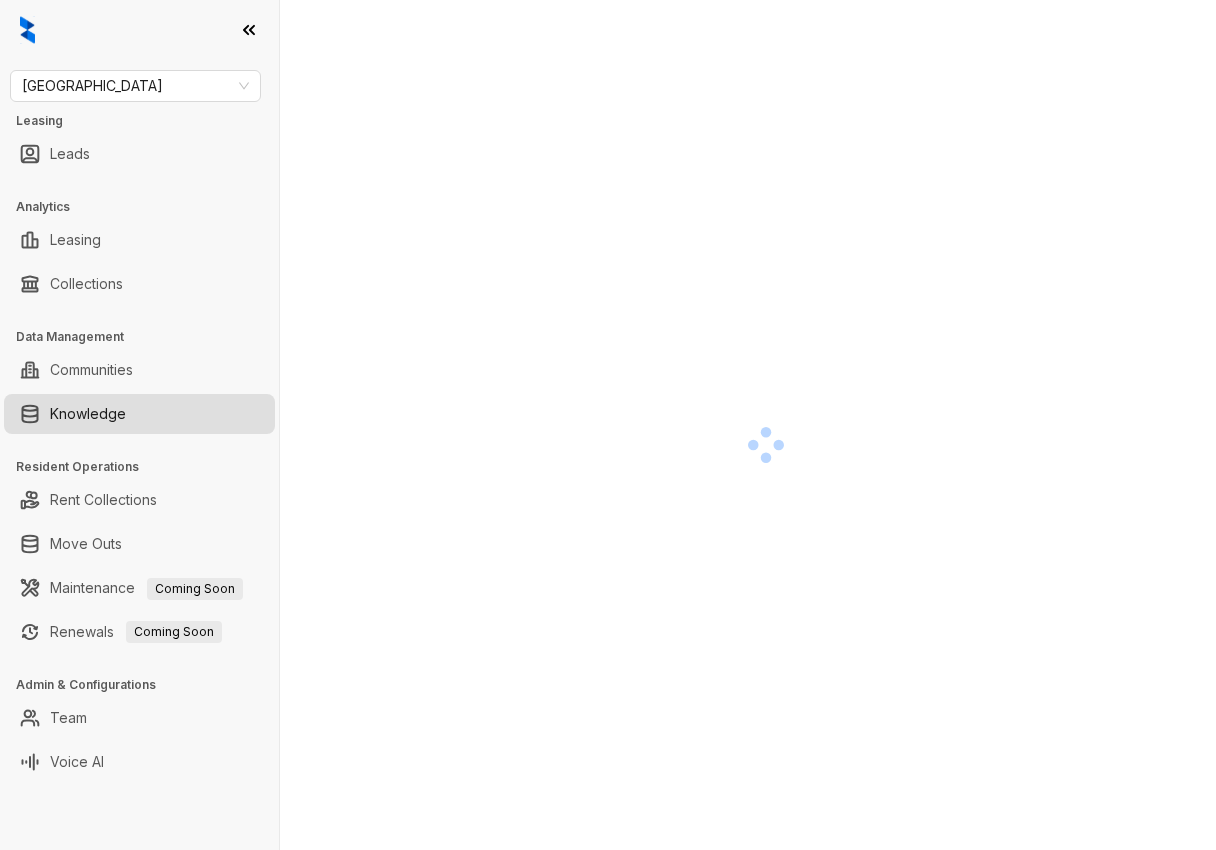 scroll, scrollTop: 0, scrollLeft: 0, axis: both 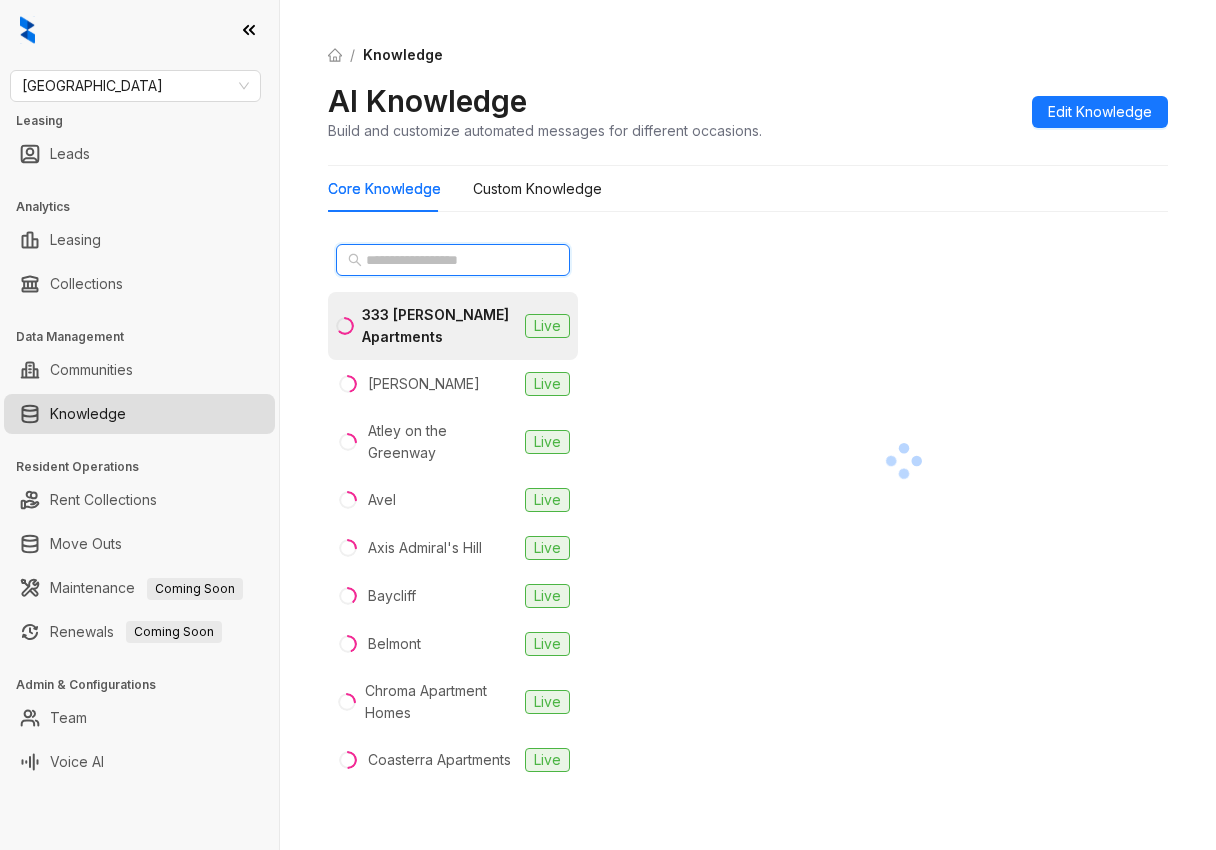 click at bounding box center [454, 260] 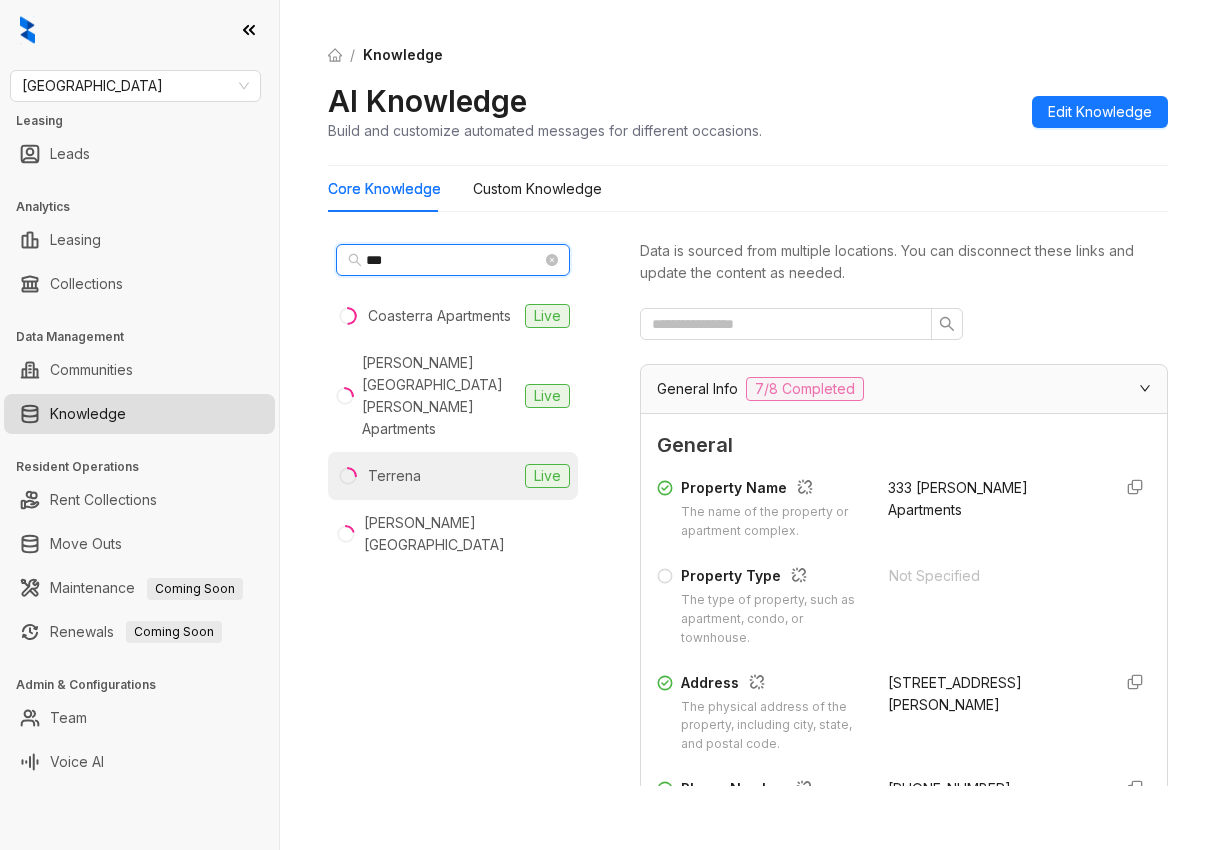 type on "***" 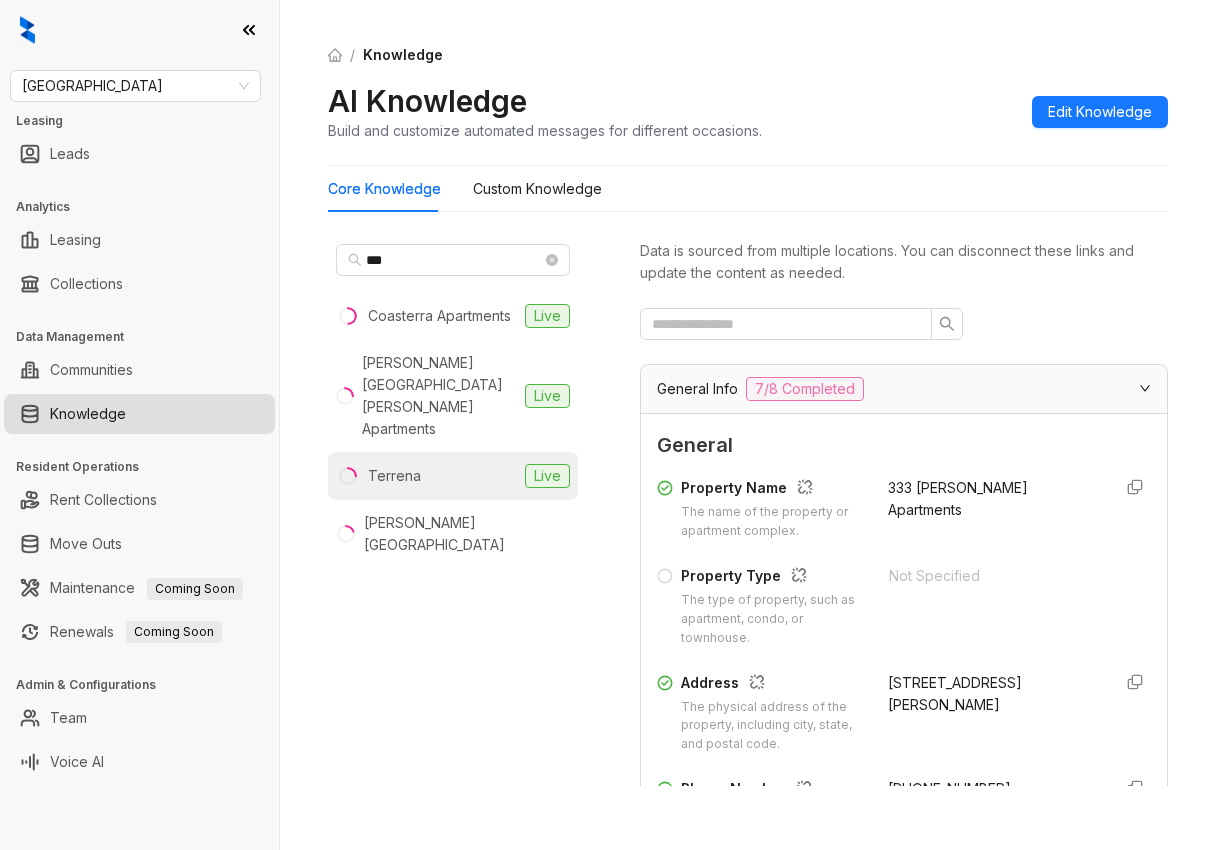click on "Terrena Live" at bounding box center (453, 476) 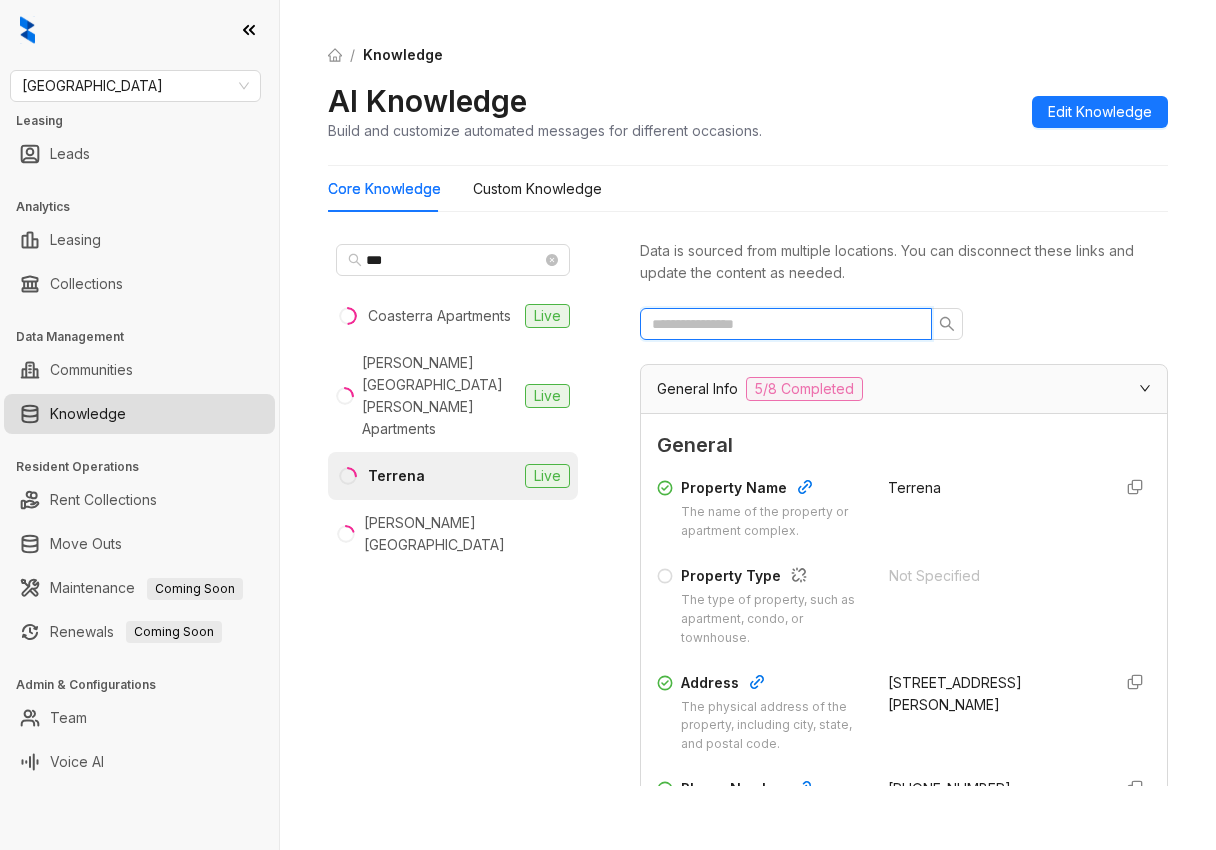 click at bounding box center [778, 324] 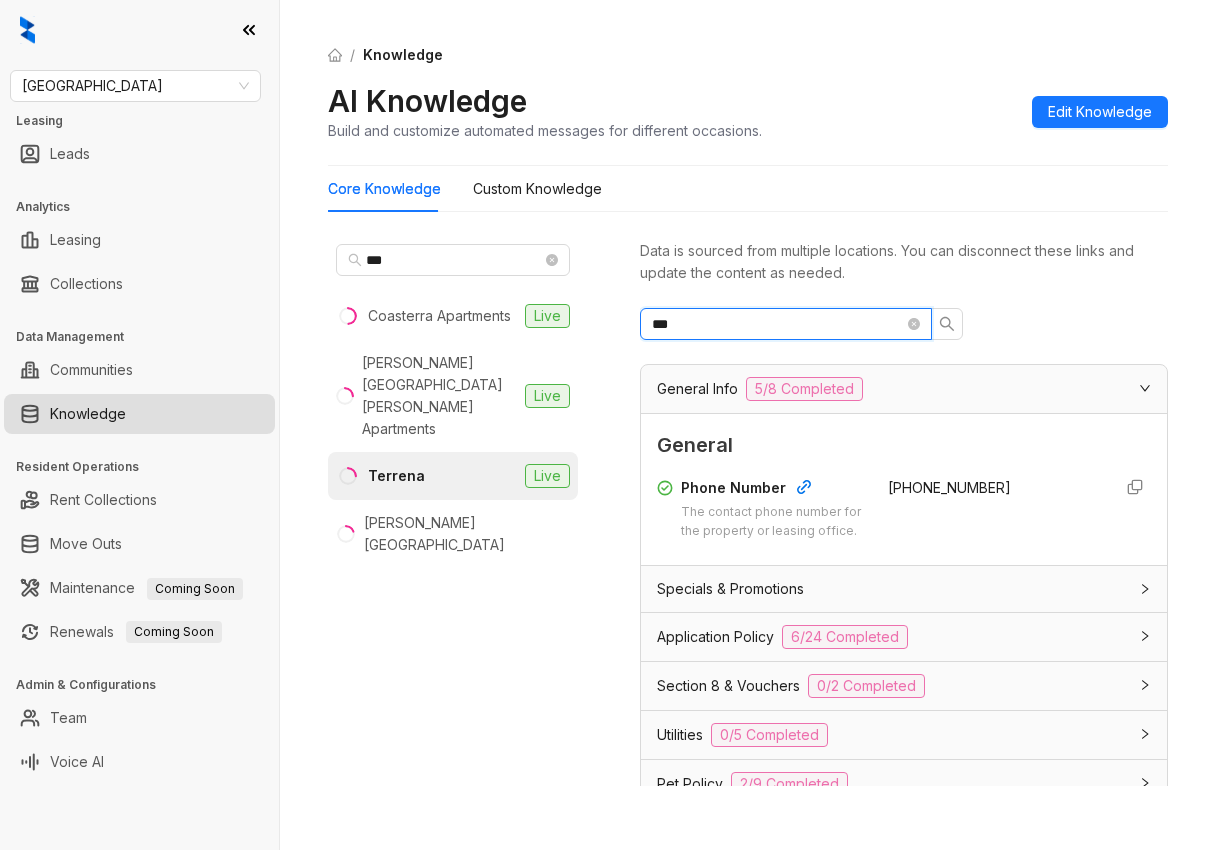 type on "***" 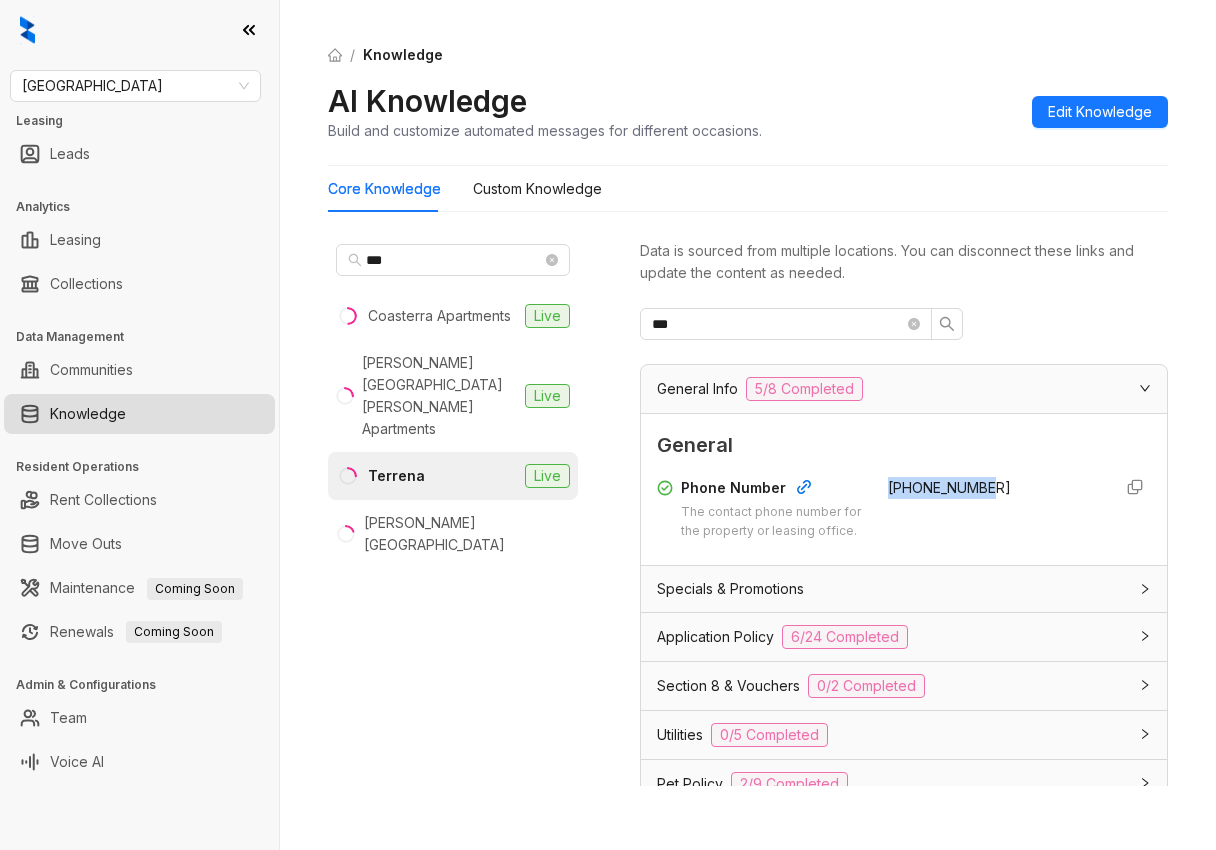 drag, startPoint x: 973, startPoint y: 490, endPoint x: 876, endPoint y: 492, distance: 97.020615 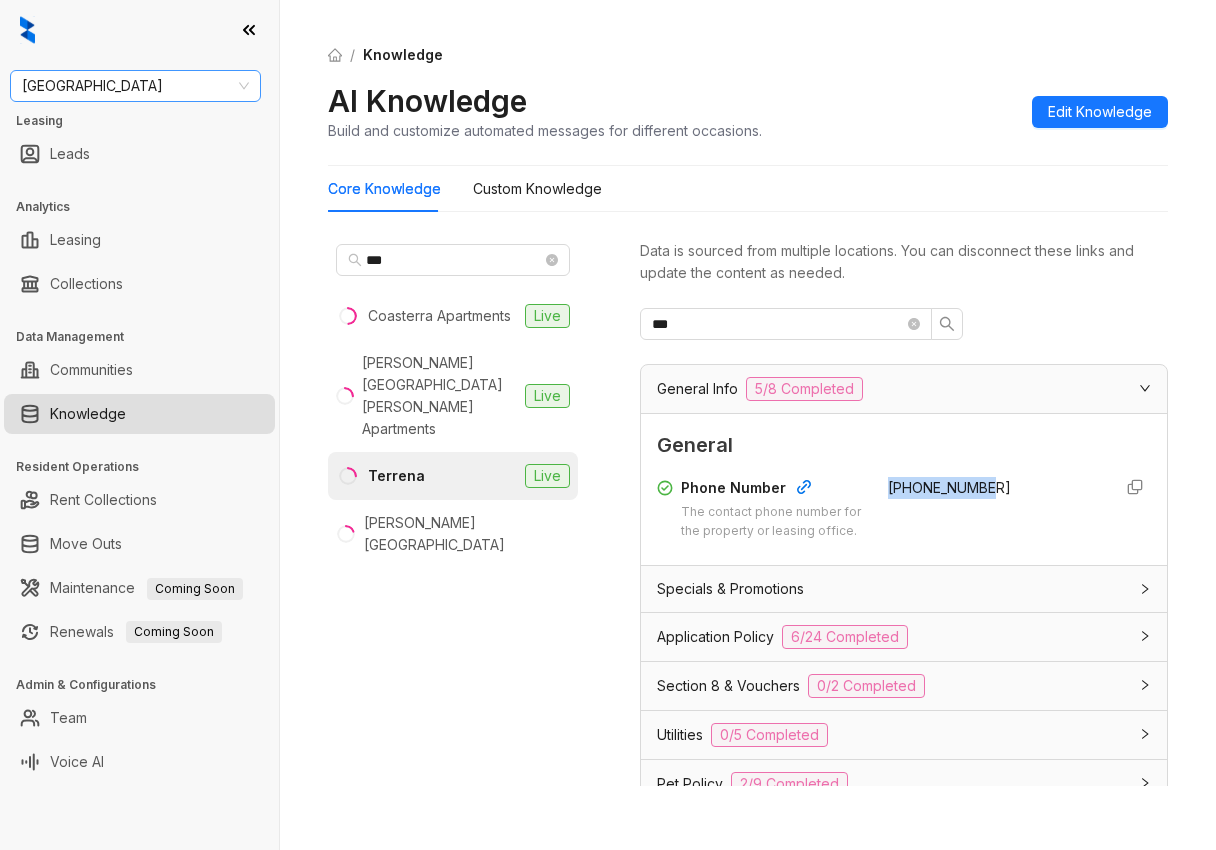 click on "[GEOGRAPHIC_DATA]" at bounding box center [135, 86] 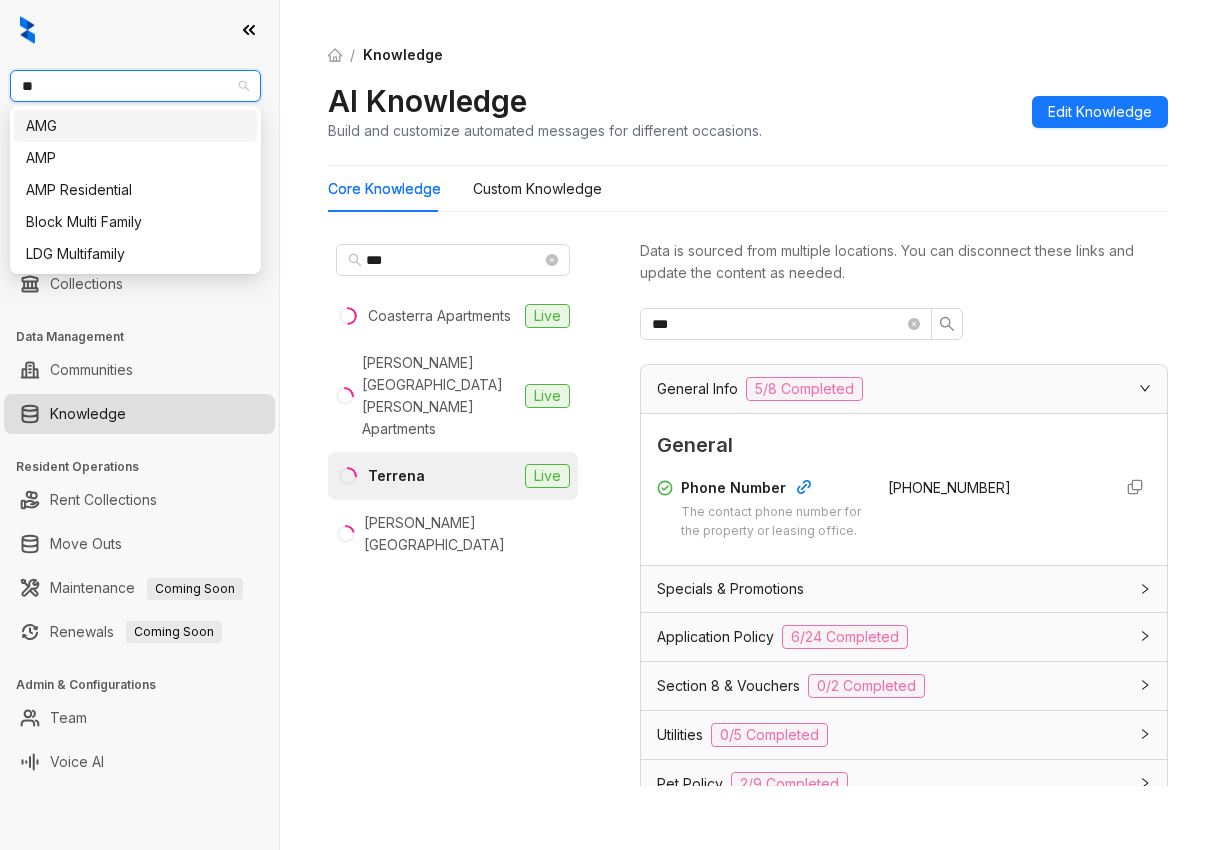 type on "**" 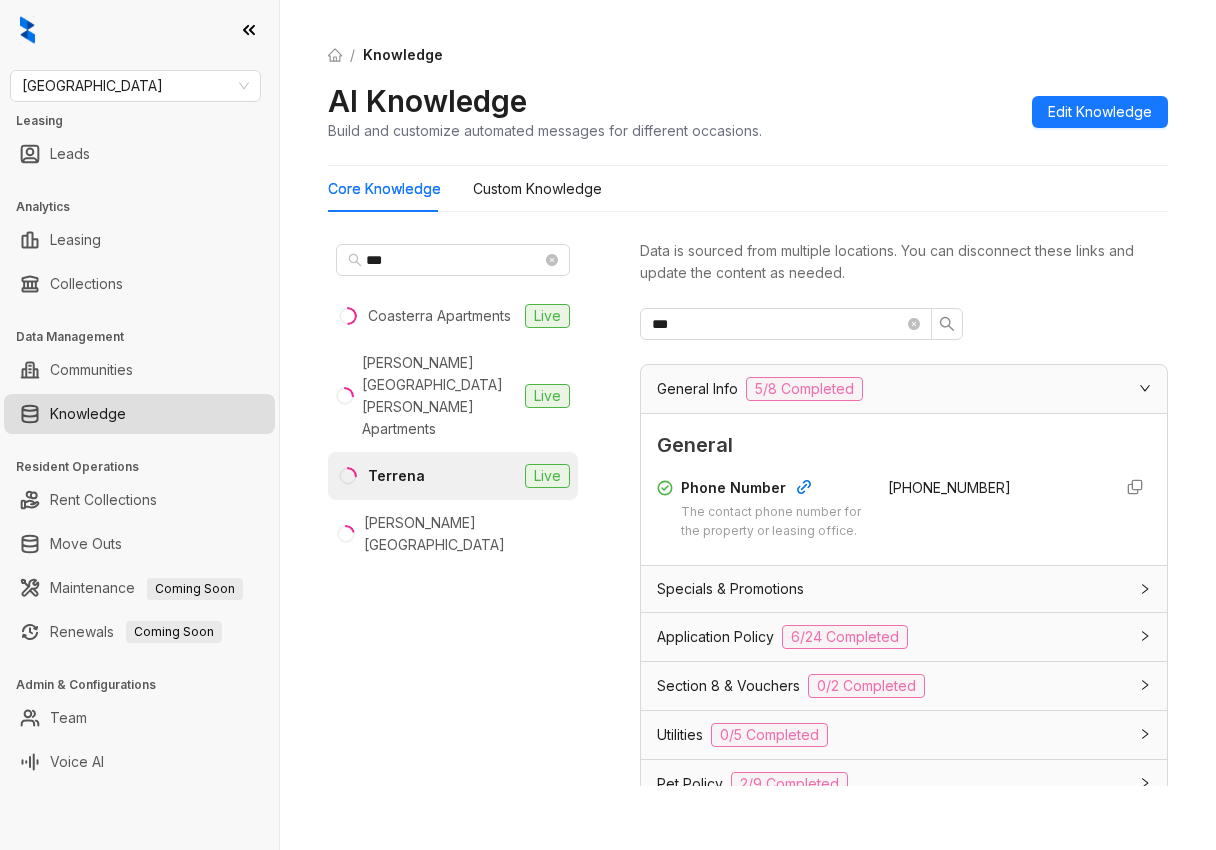 drag, startPoint x: 100, startPoint y: 85, endPoint x: -117, endPoint y: 83, distance: 217.00922 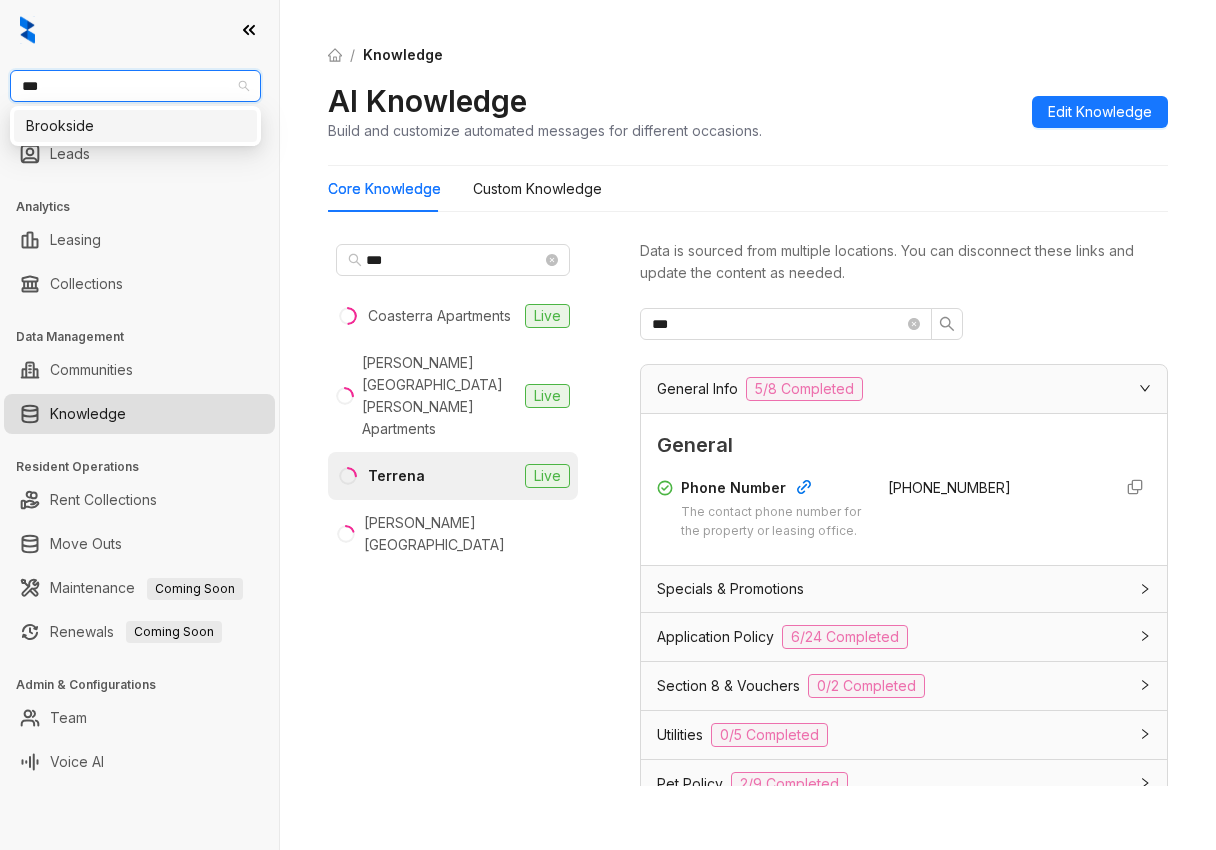 type on "****" 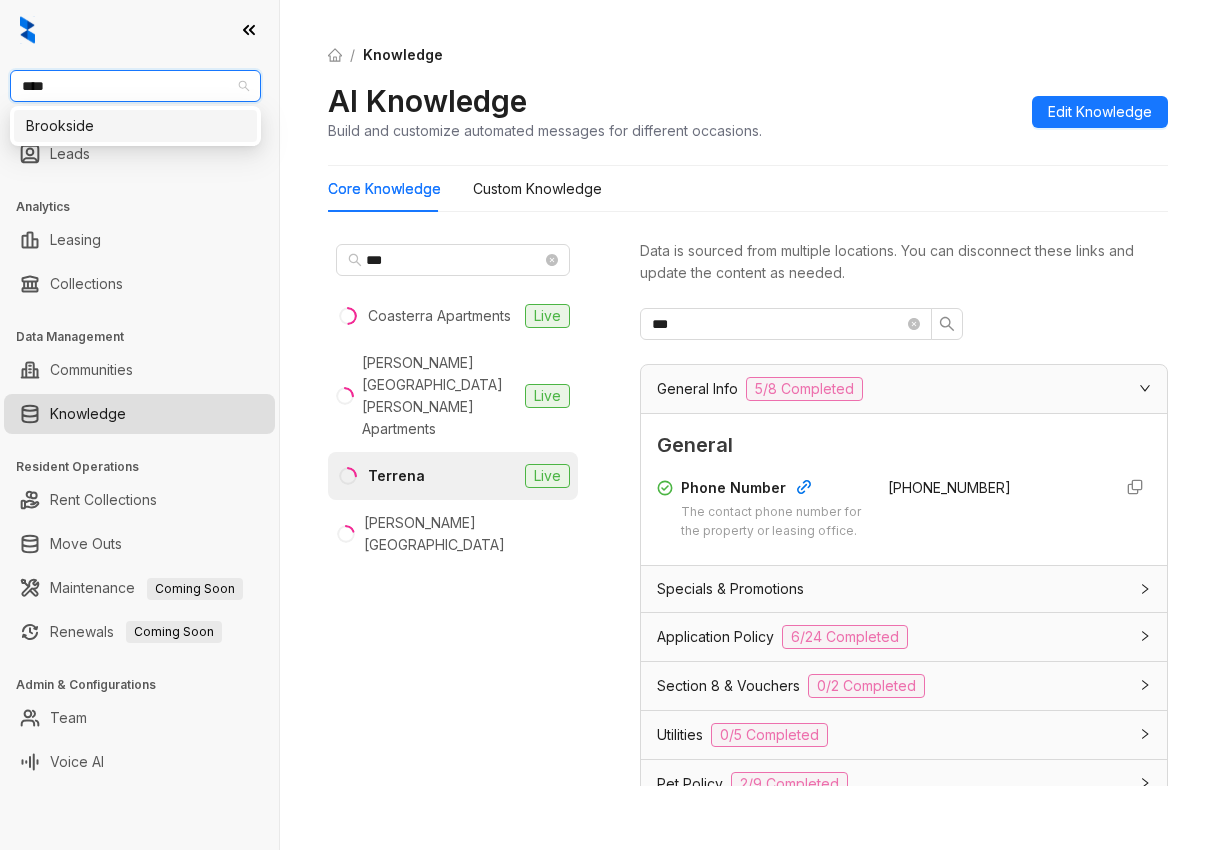 click on "Brookside" at bounding box center [135, 126] 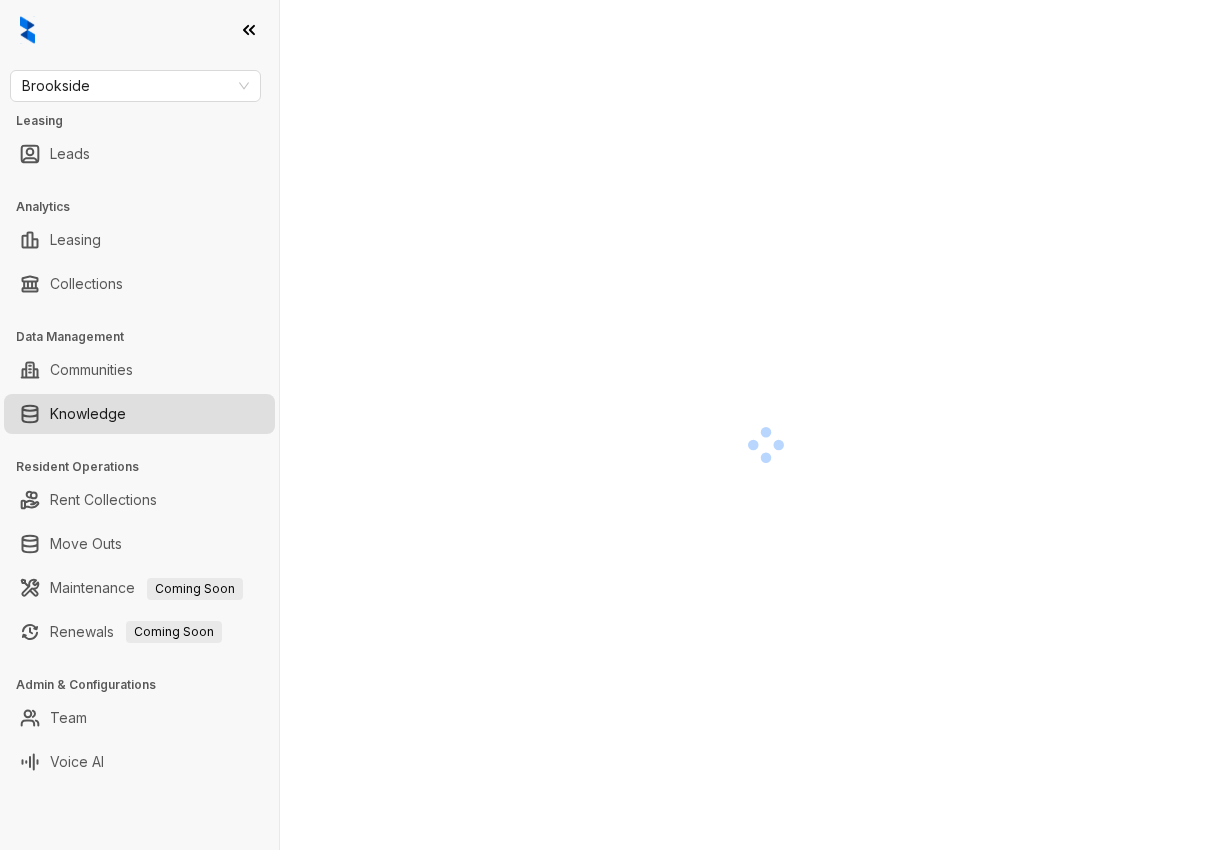scroll, scrollTop: 0, scrollLeft: 0, axis: both 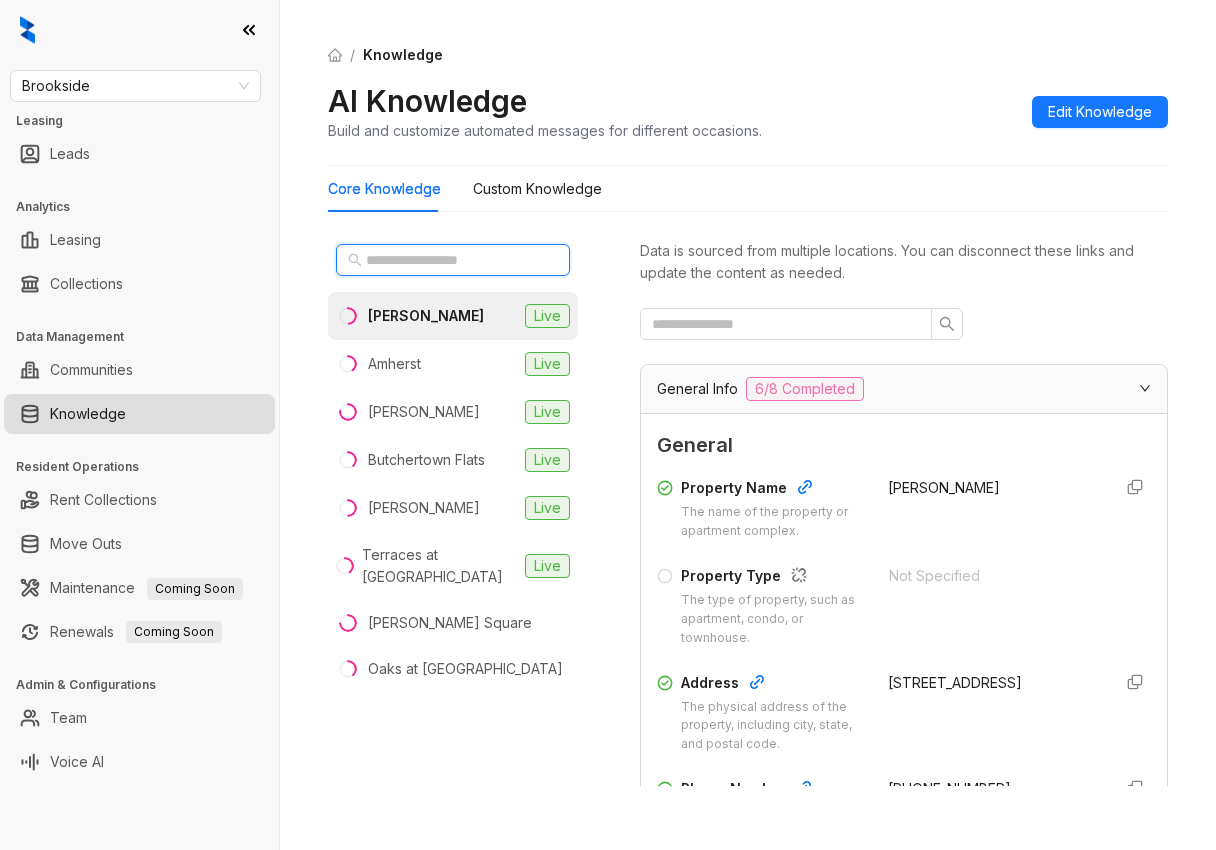 click at bounding box center (454, 260) 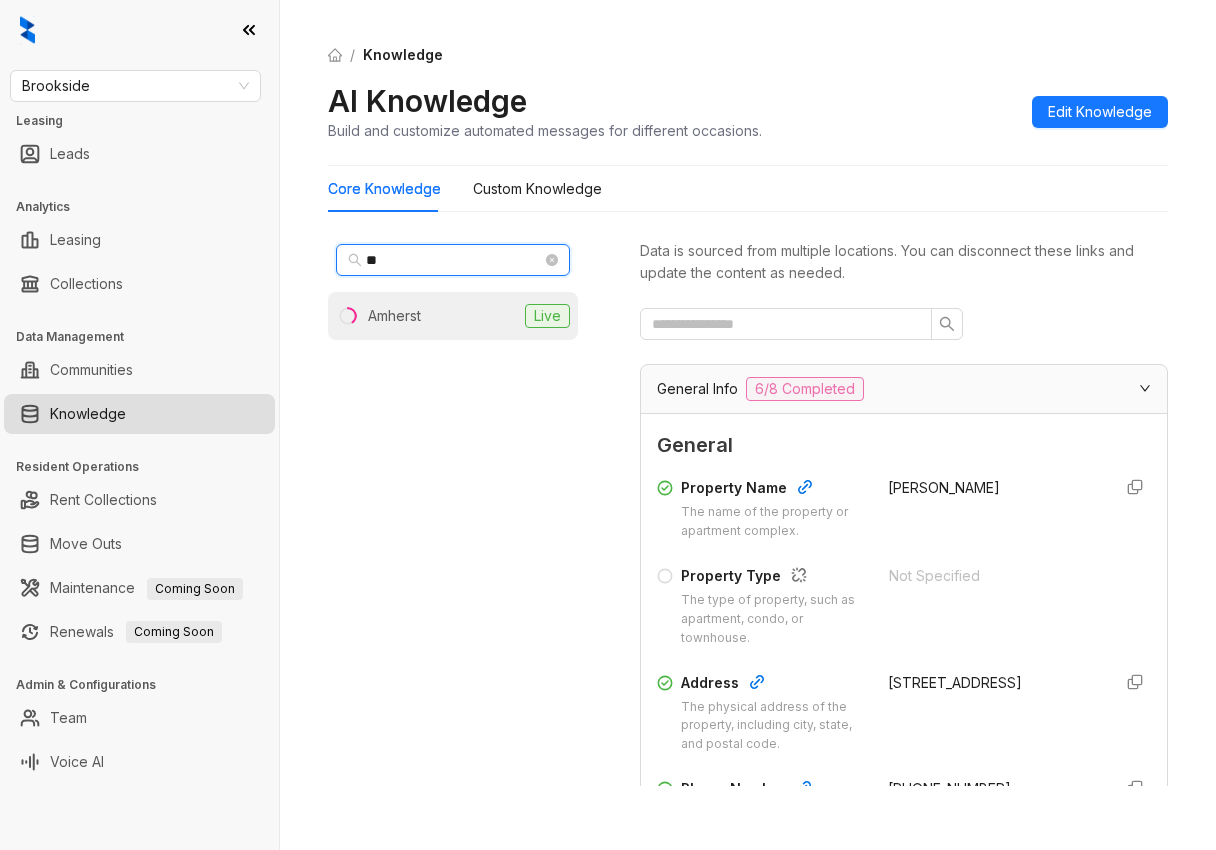 type on "**" 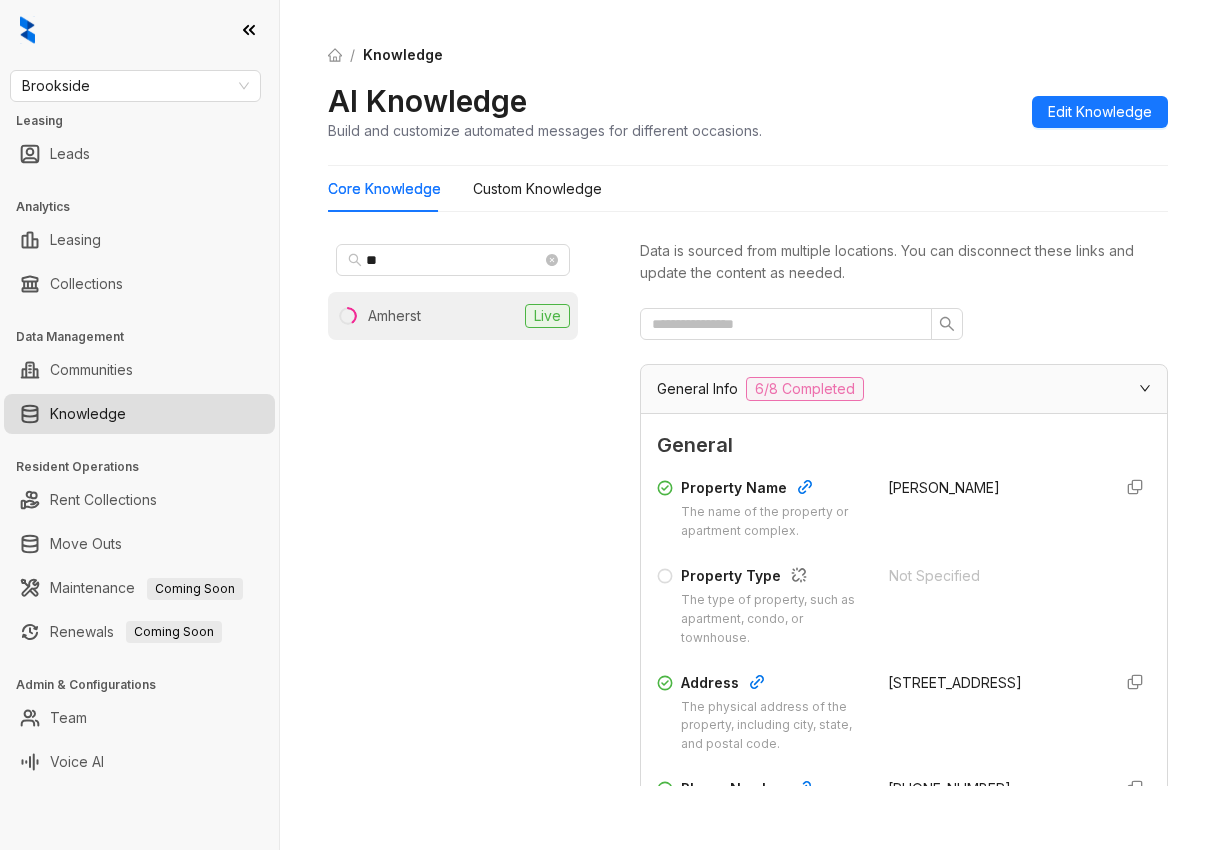 click on "Amherst Live" at bounding box center (453, 316) 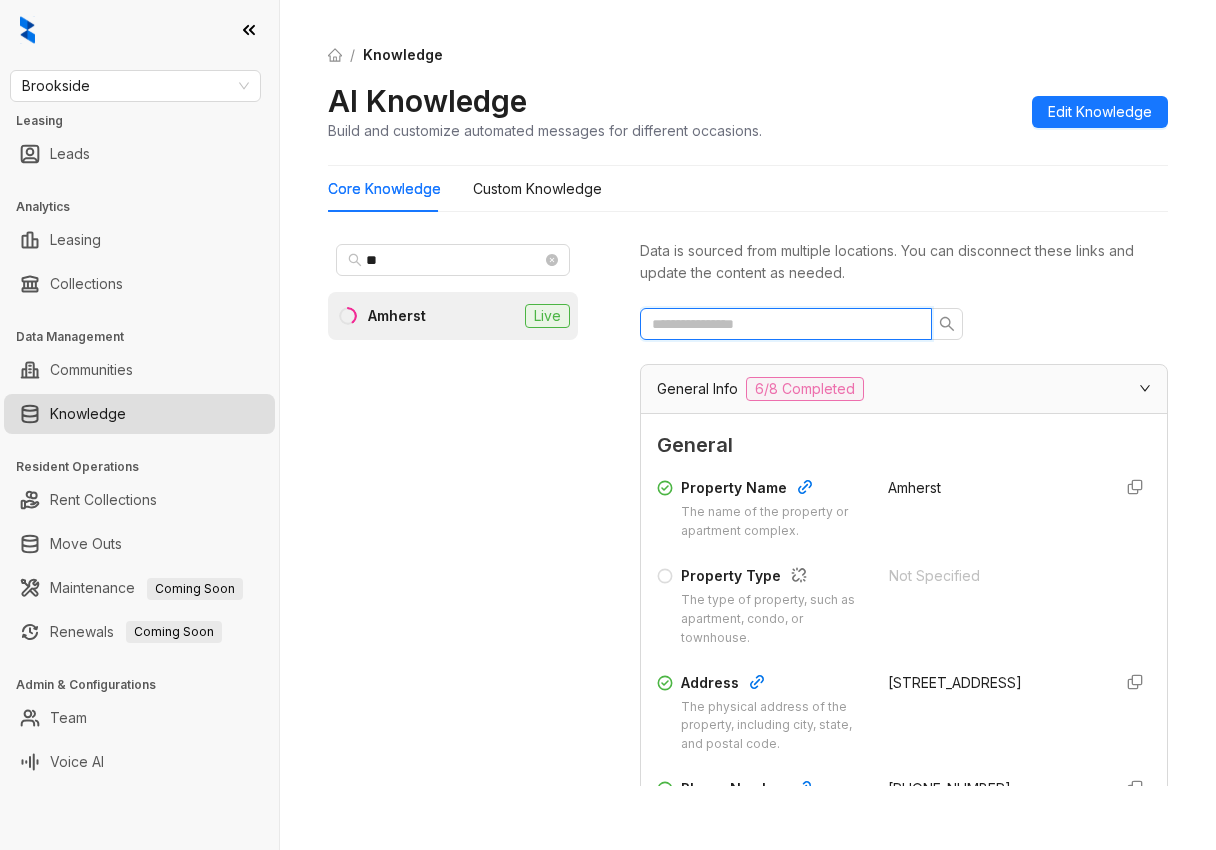 click at bounding box center (778, 324) 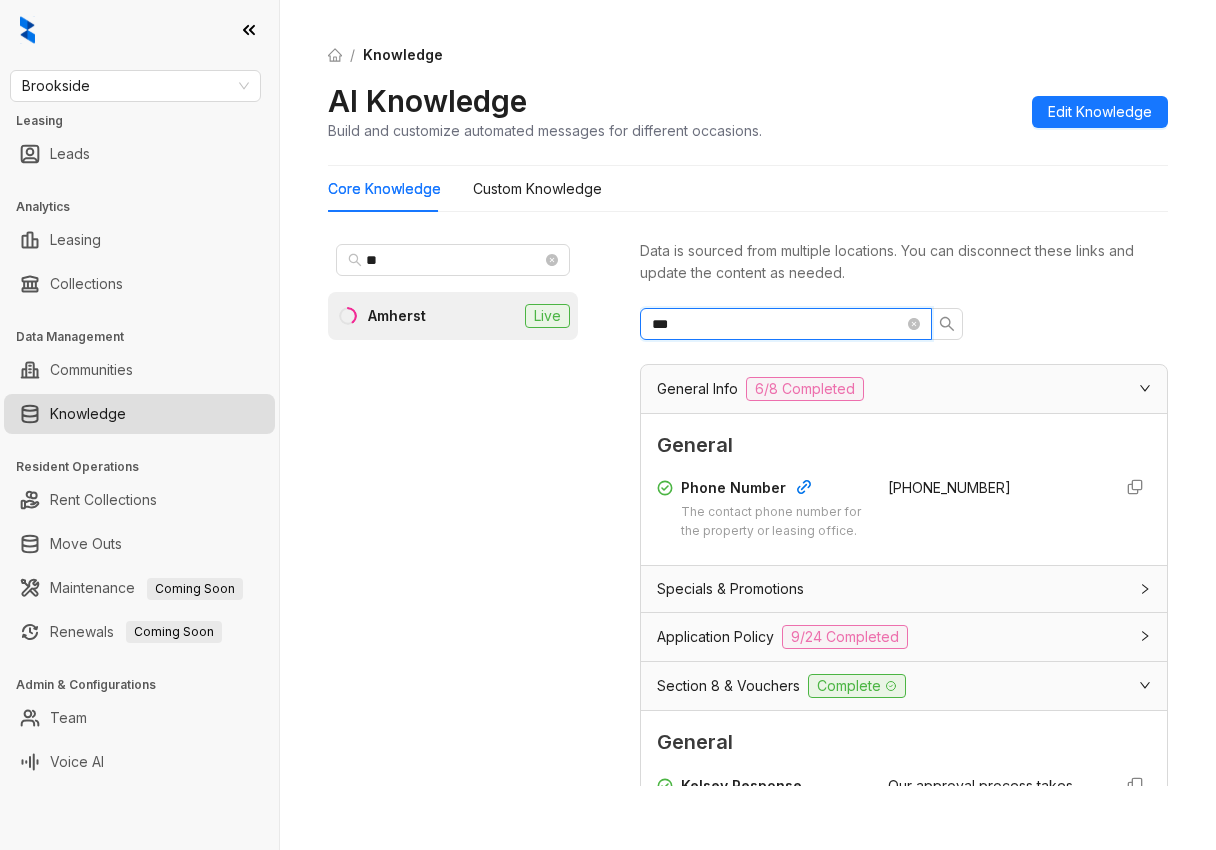 type on "***" 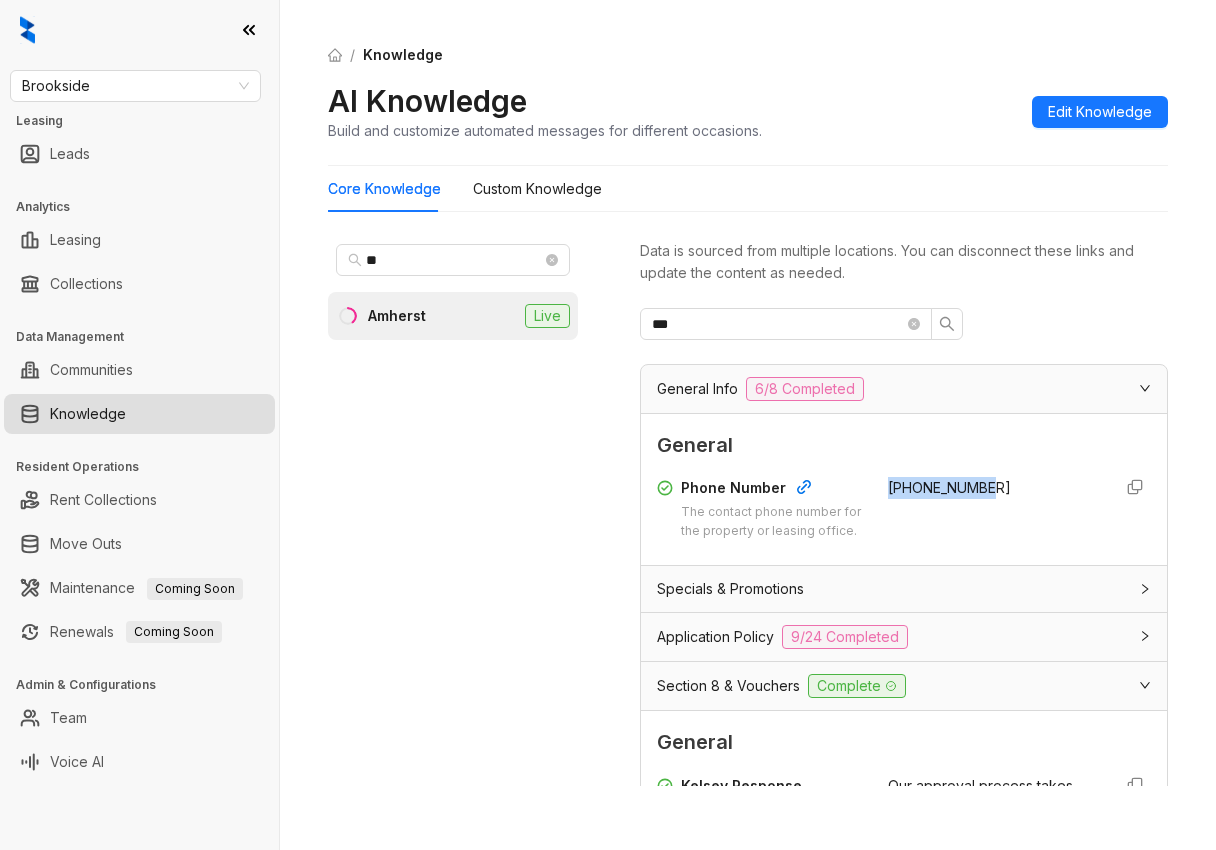 drag, startPoint x: 998, startPoint y: 496, endPoint x: 874, endPoint y: 481, distance: 124.90396 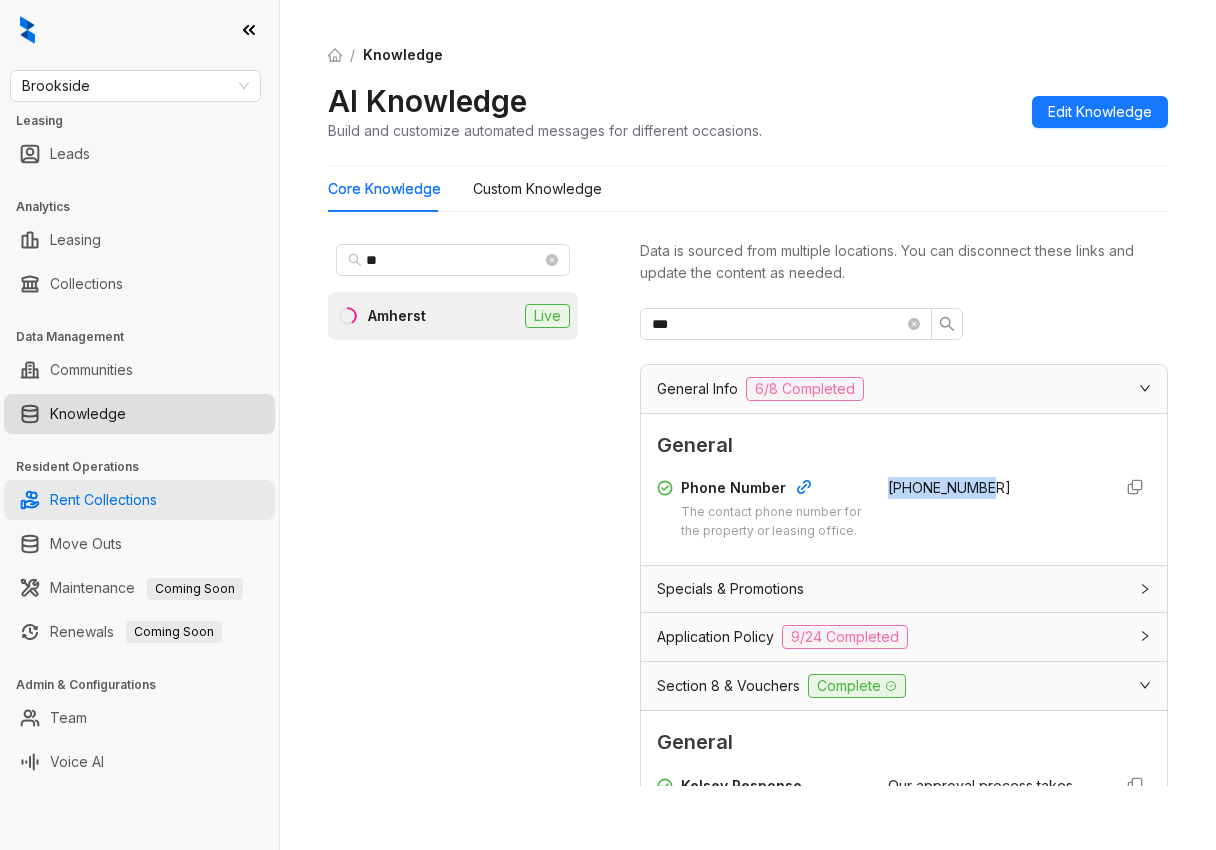 copy on "+12705145038" 